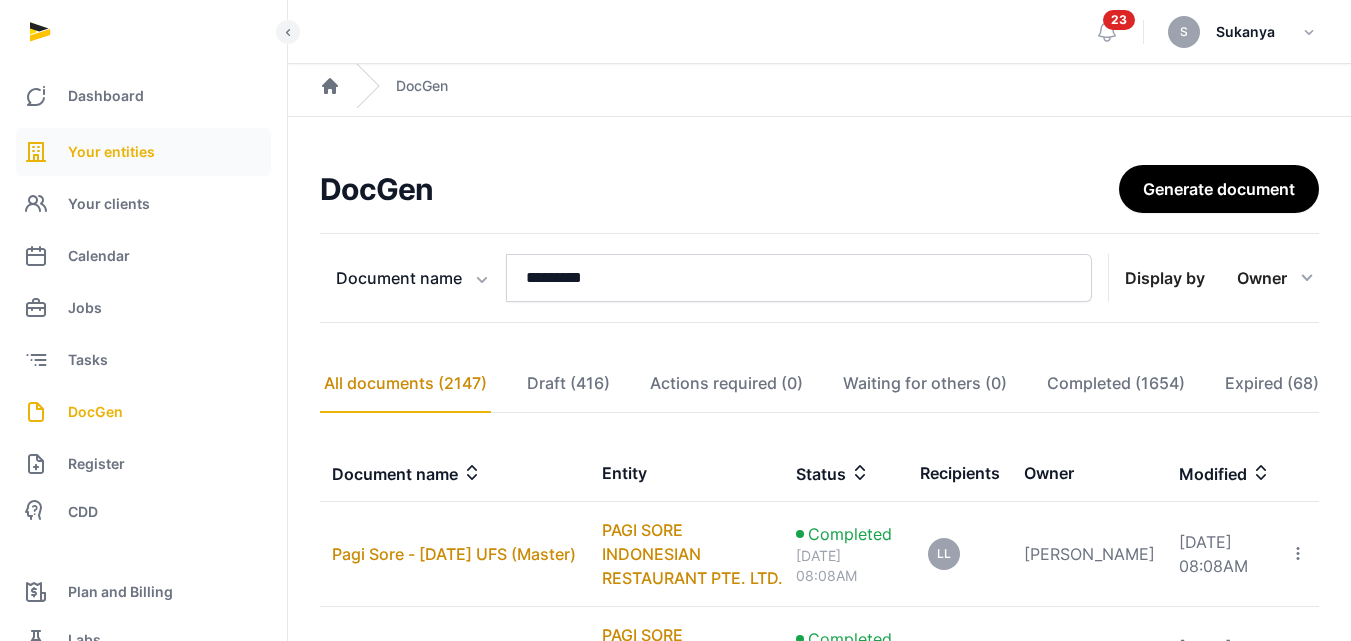 scroll, scrollTop: 0, scrollLeft: 0, axis: both 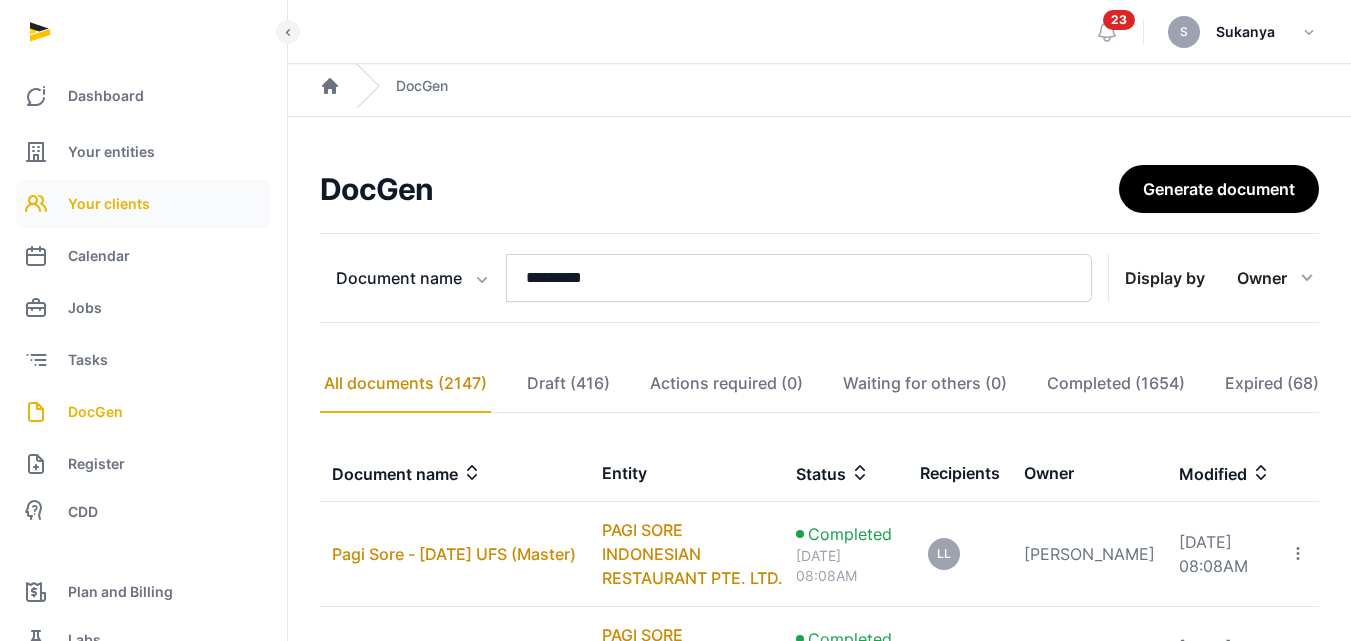 click on "Your clients" at bounding box center [109, 204] 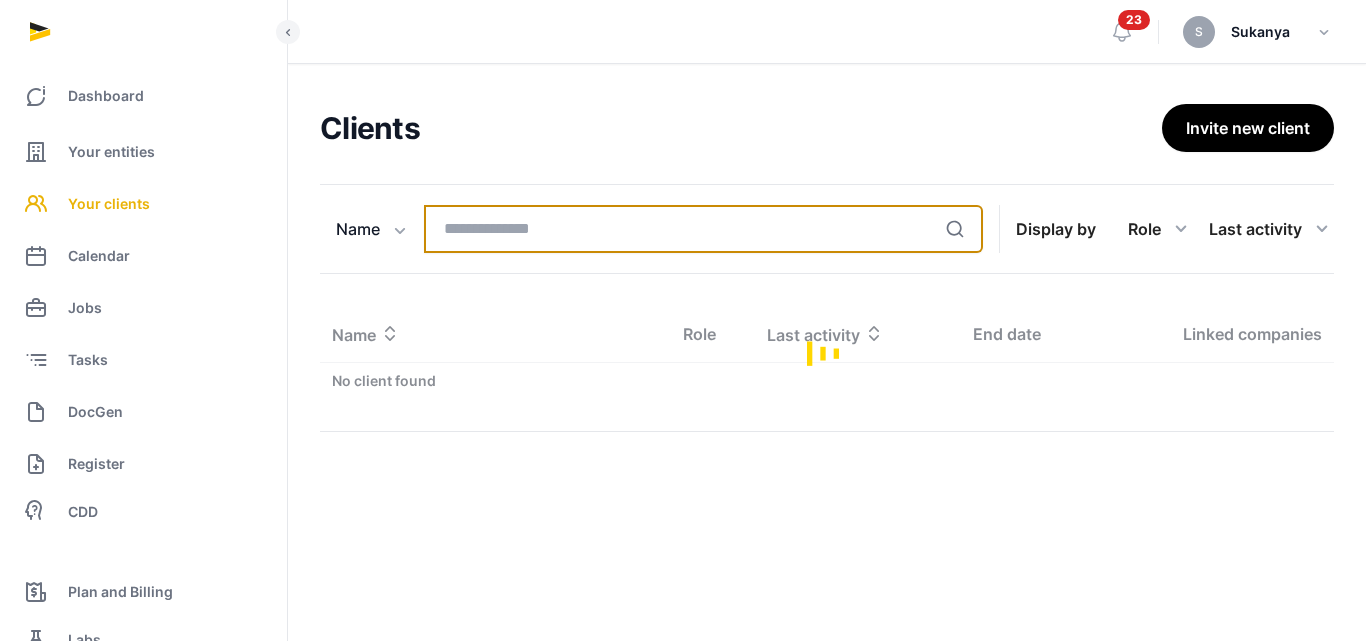 click at bounding box center (703, 229) 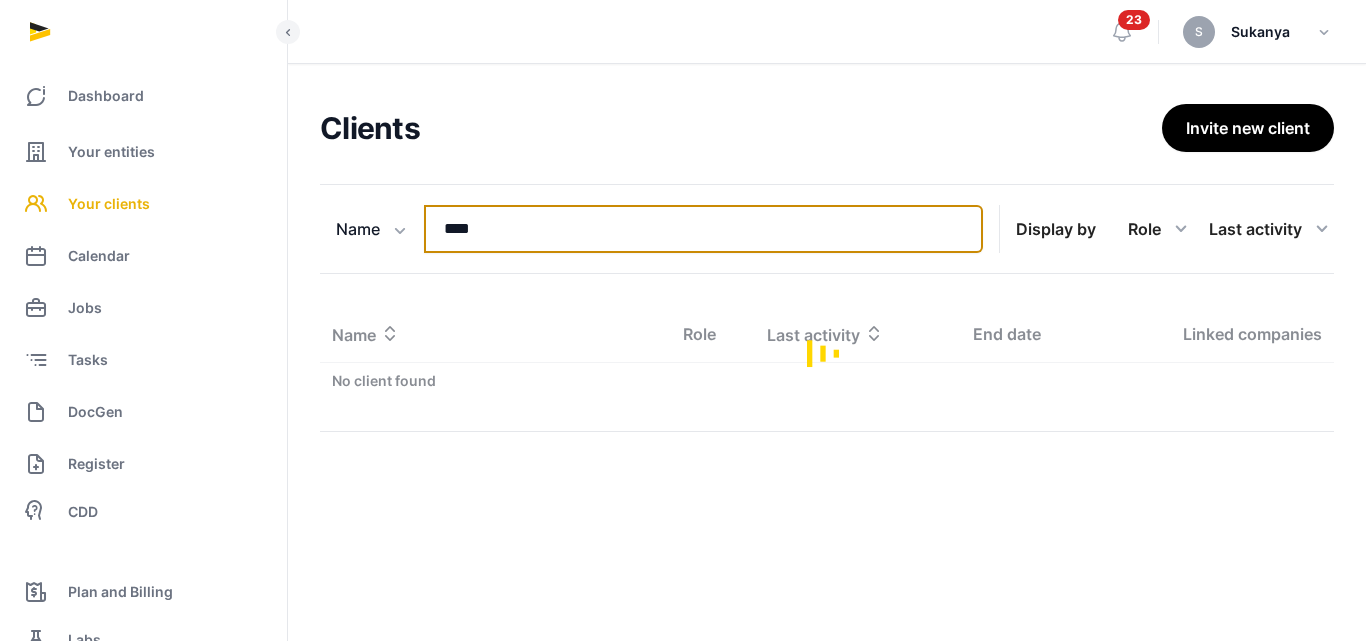type on "****" 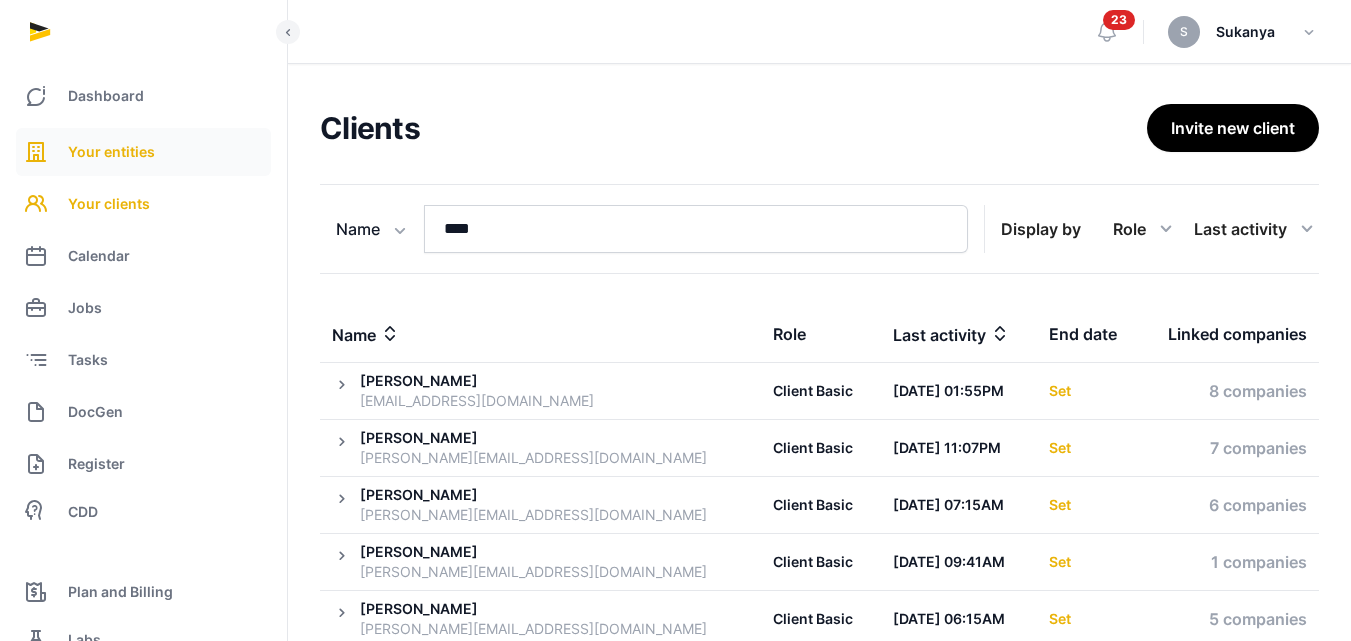 click on "Your entities" at bounding box center [111, 152] 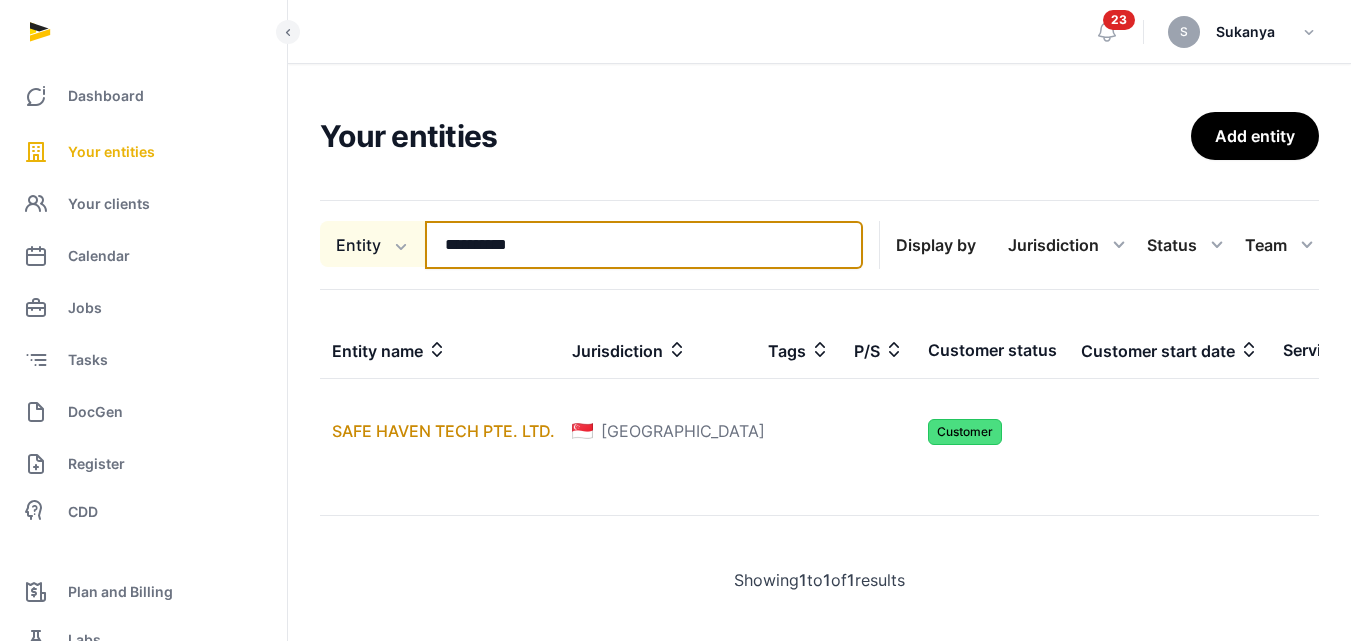drag, startPoint x: 565, startPoint y: 236, endPoint x: 370, endPoint y: 248, distance: 195.36888 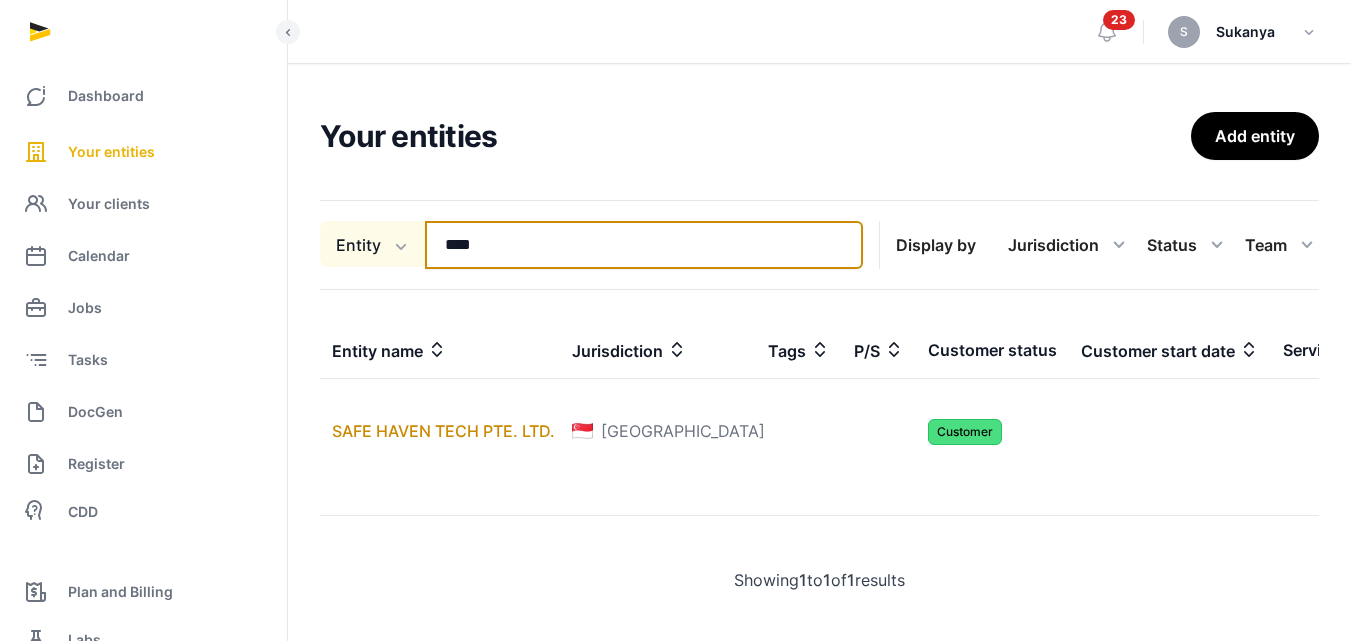 type on "****" 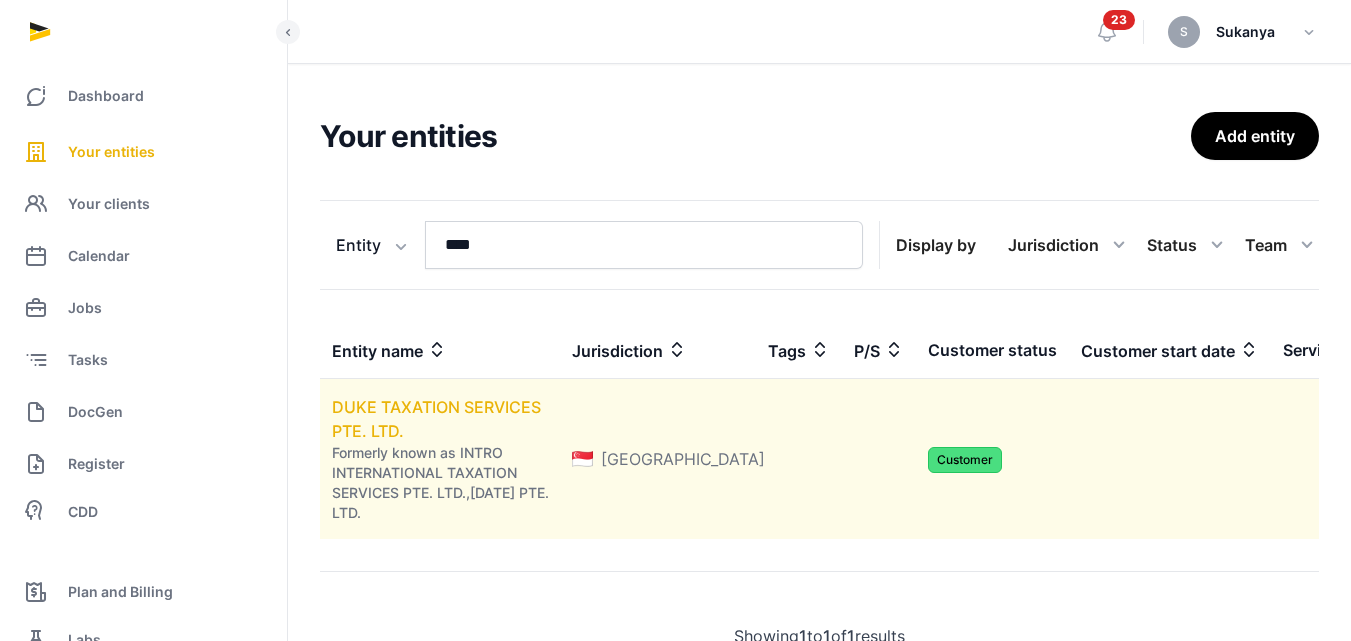 click on "DUKE TAXATION SERVICES PTE. LTD." at bounding box center [436, 419] 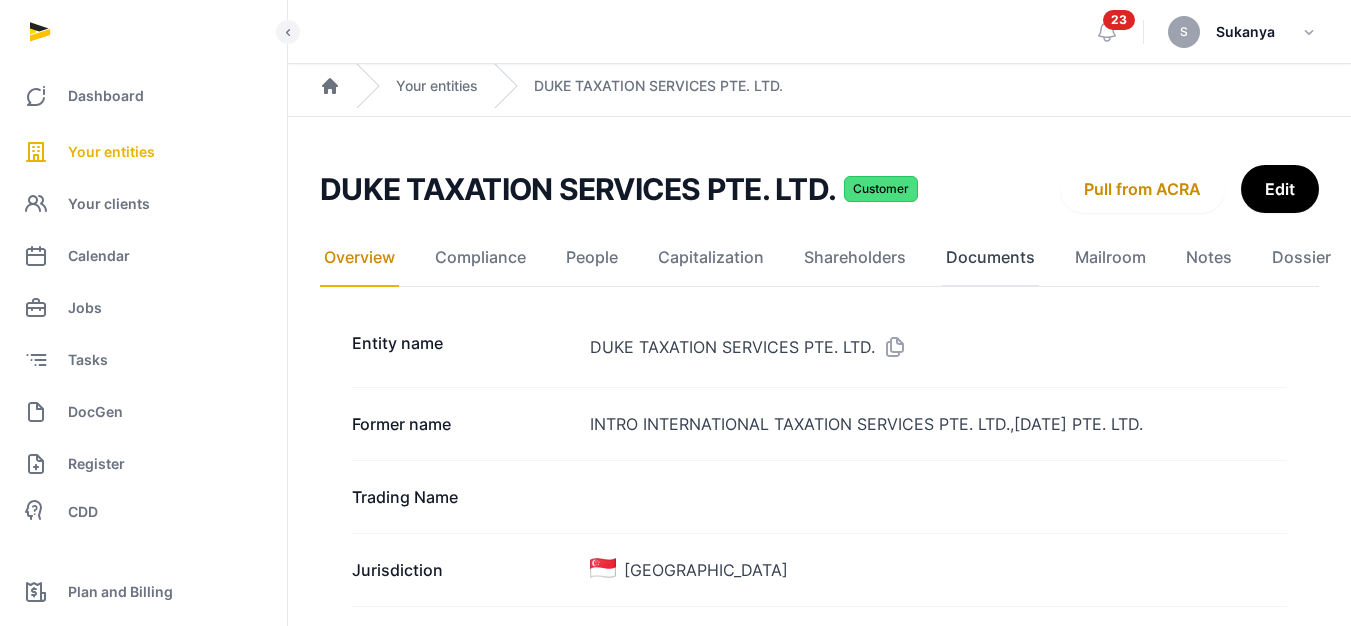 click on "Documents" 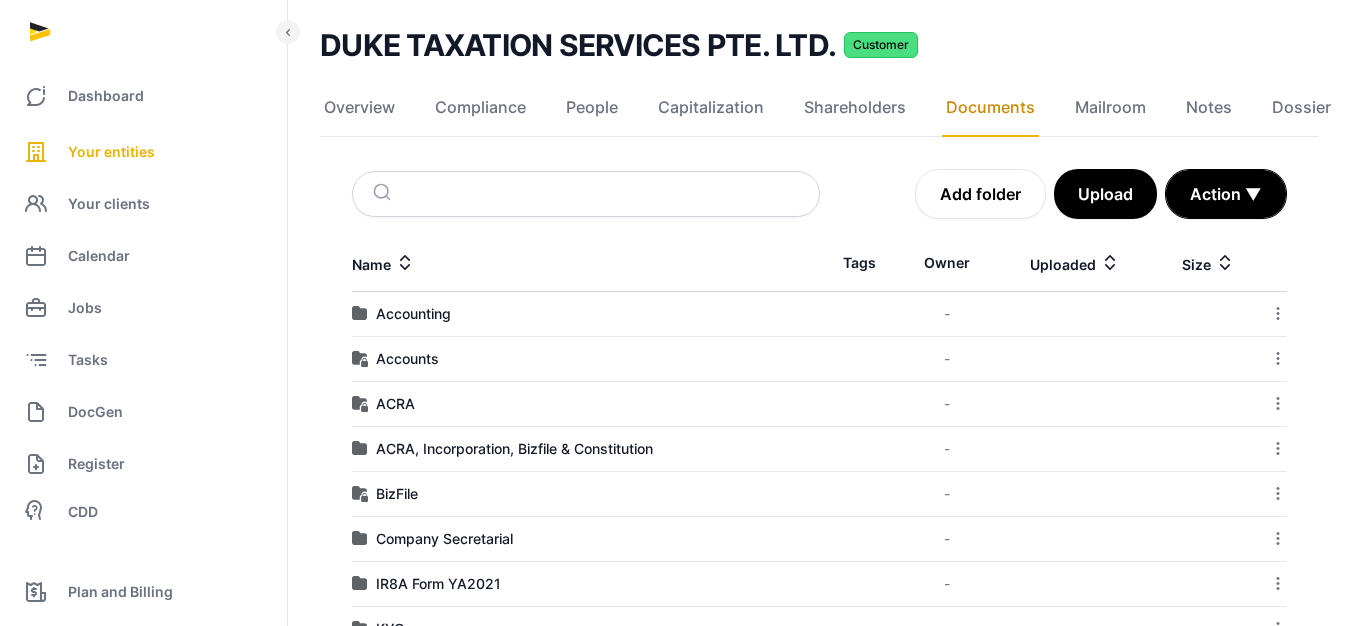 scroll, scrollTop: 200, scrollLeft: 0, axis: vertical 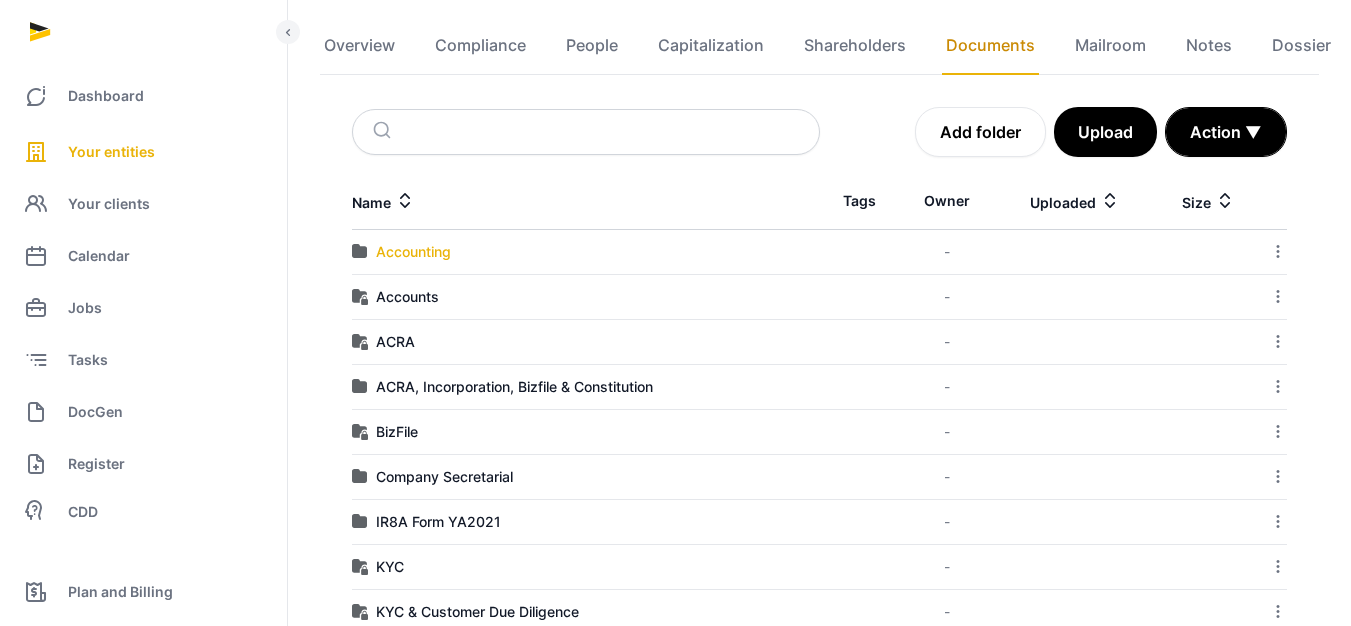 click on "Accounting" at bounding box center [413, 252] 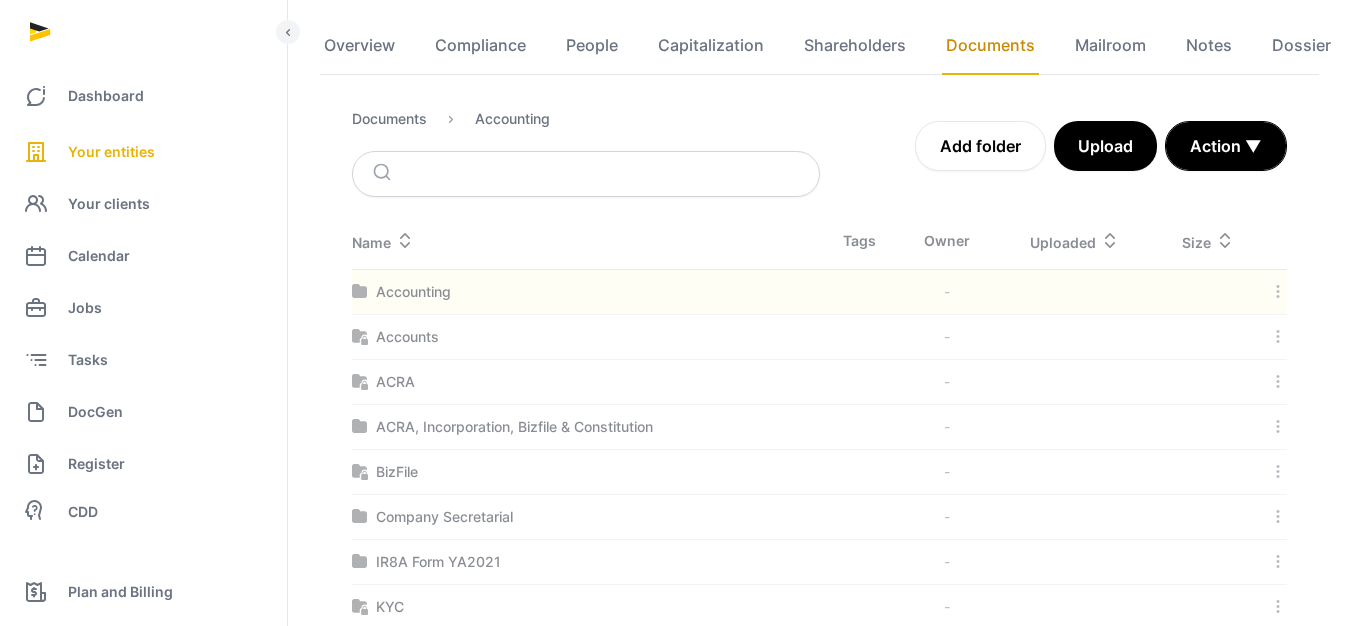 scroll, scrollTop: 108, scrollLeft: 0, axis: vertical 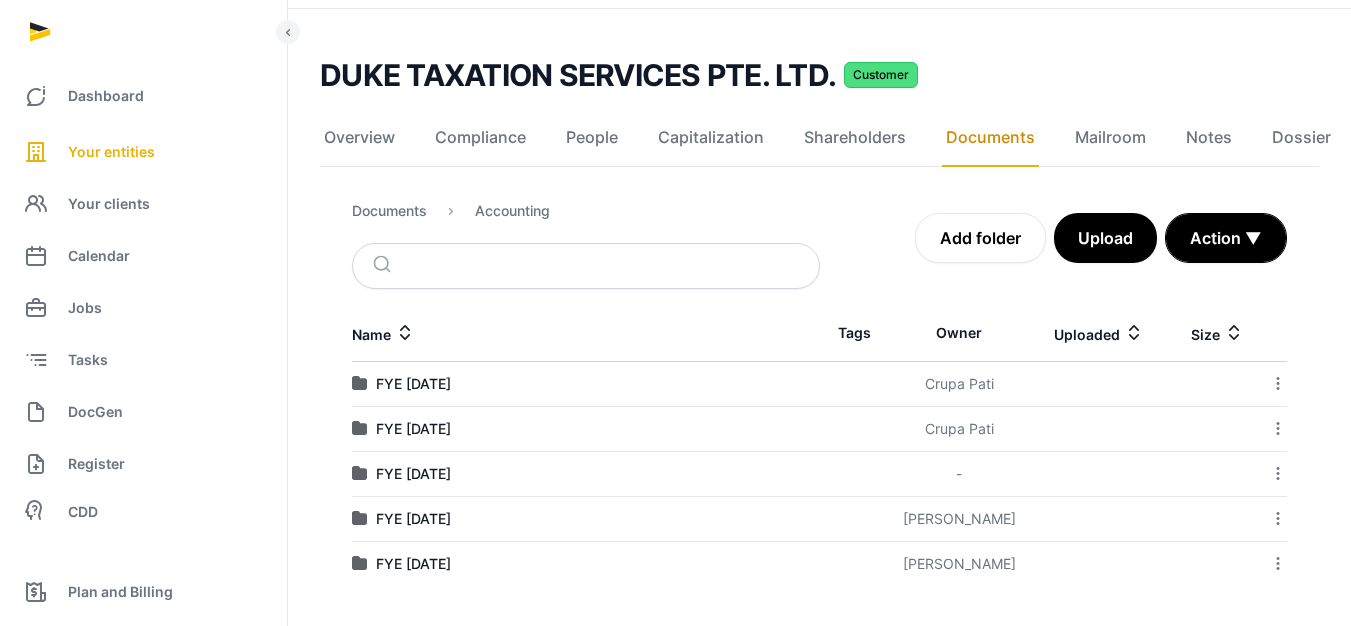 click on "FYE [DATE]" at bounding box center (413, 519) 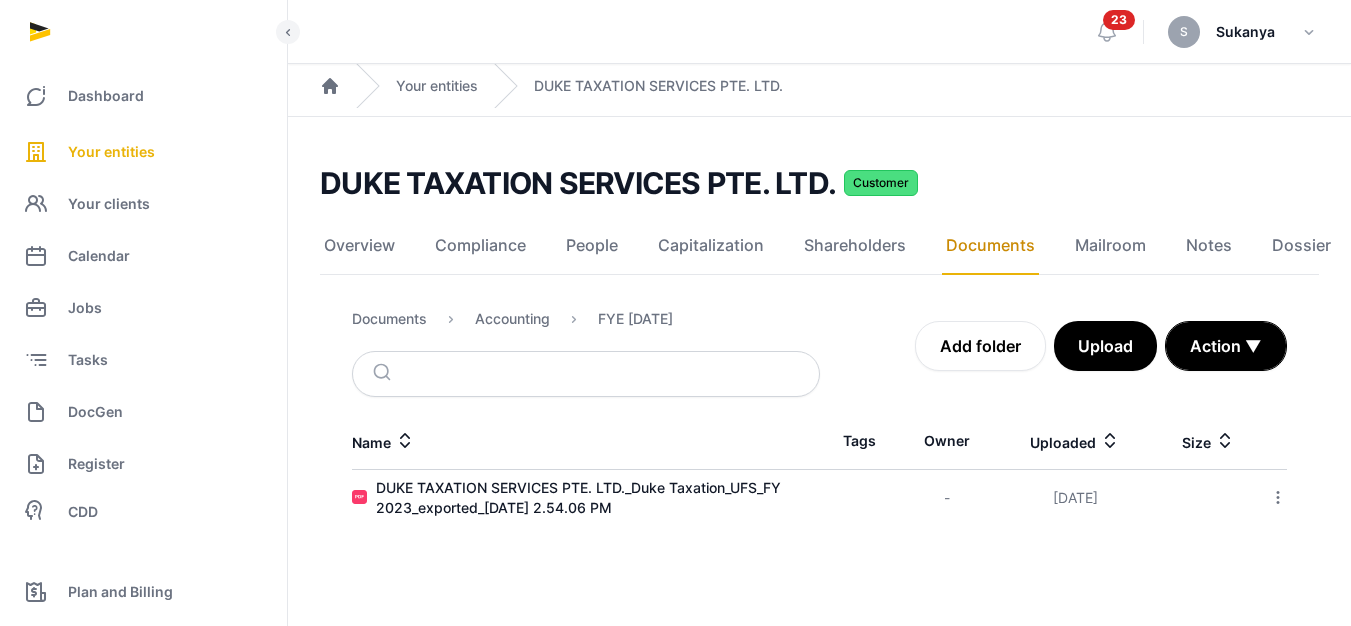 scroll, scrollTop: 15, scrollLeft: 0, axis: vertical 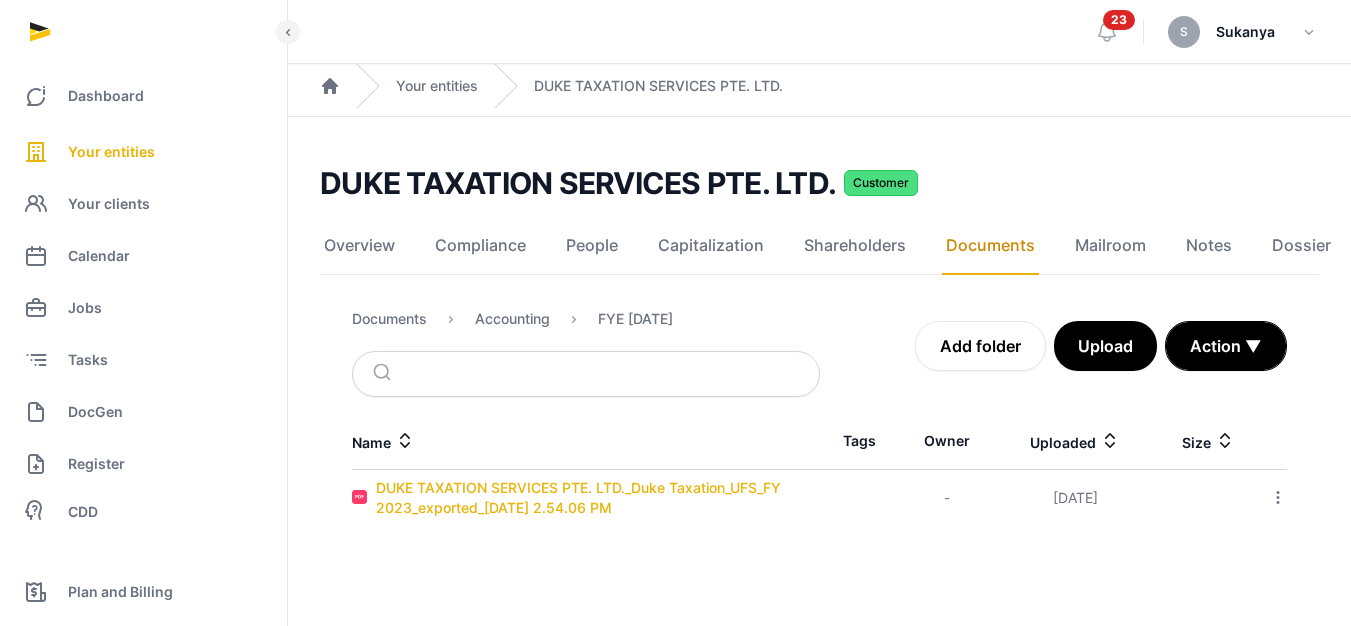 click on "DUKE TAXATION SERVICES PTE. LTD._Duke Taxation_UFS_FY 2023_exported_[DATE] 2.54.06 PM" at bounding box center (598, 498) 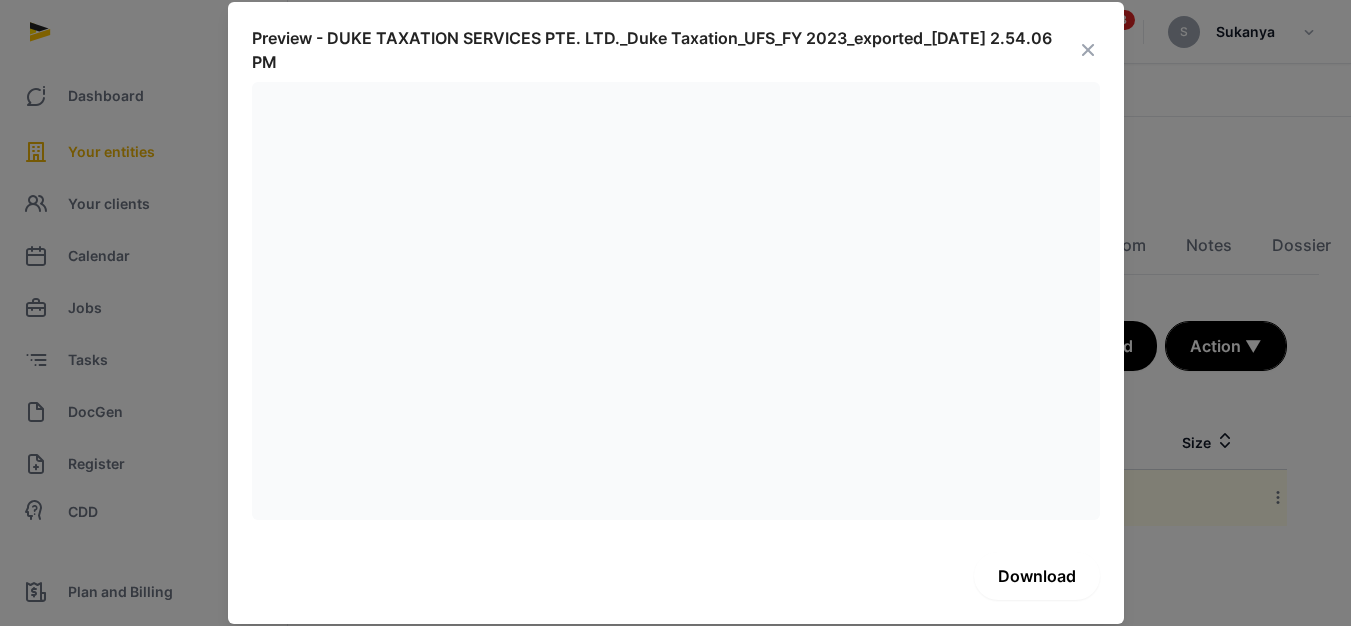 click on "Download" at bounding box center [1037, 576] 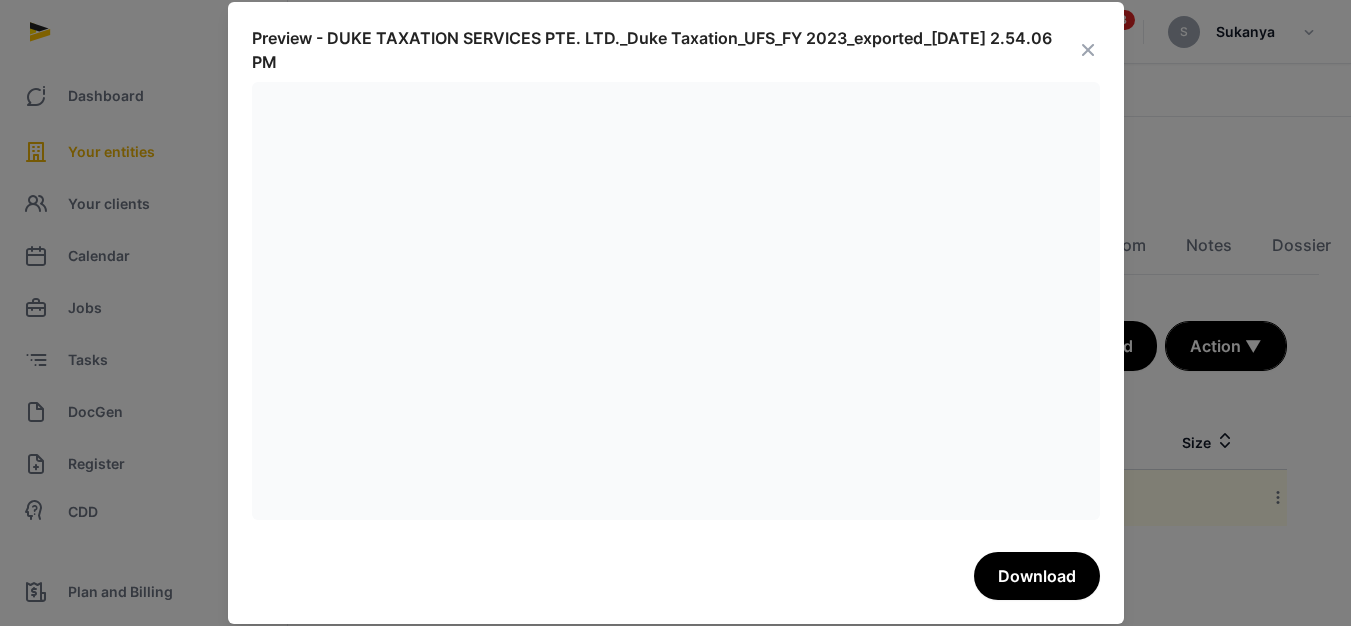 click at bounding box center (1088, 50) 